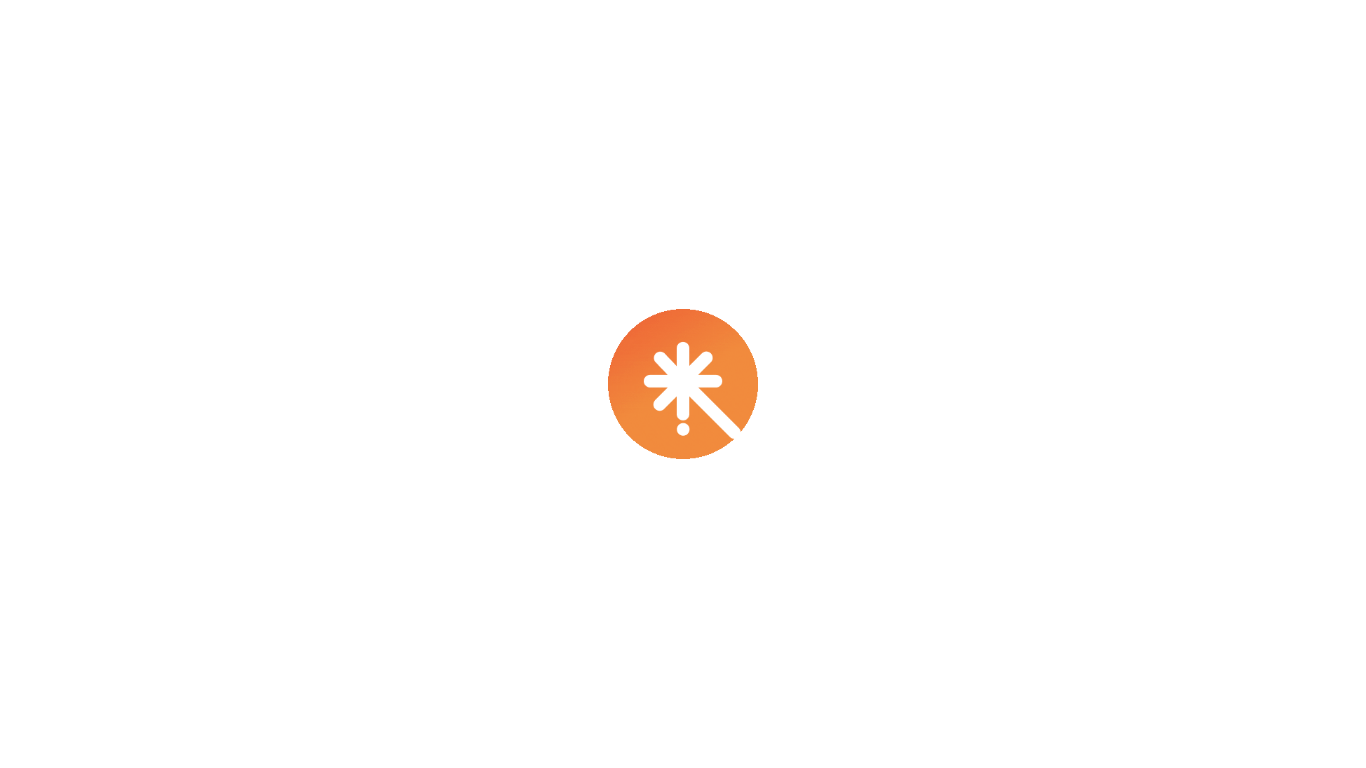 scroll, scrollTop: 0, scrollLeft: 0, axis: both 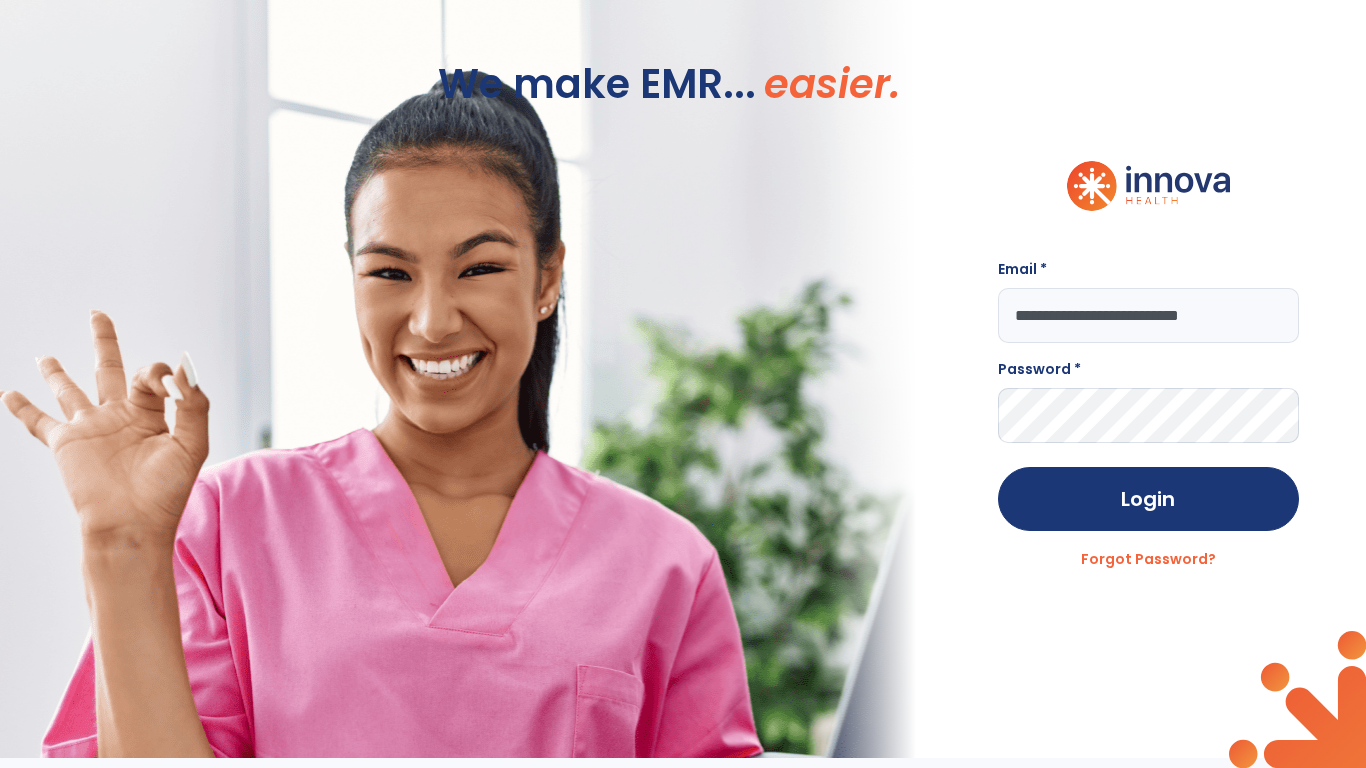 type on "**********" 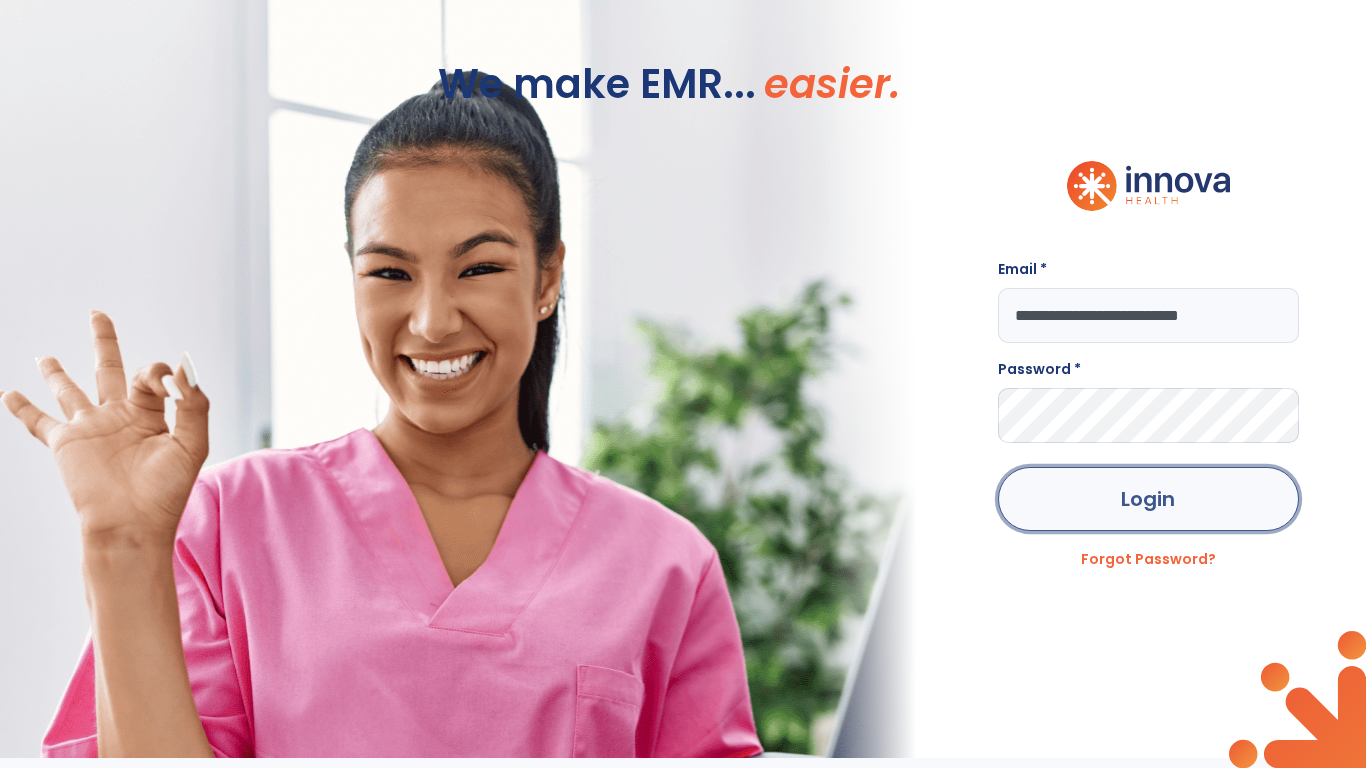 click on "Login" 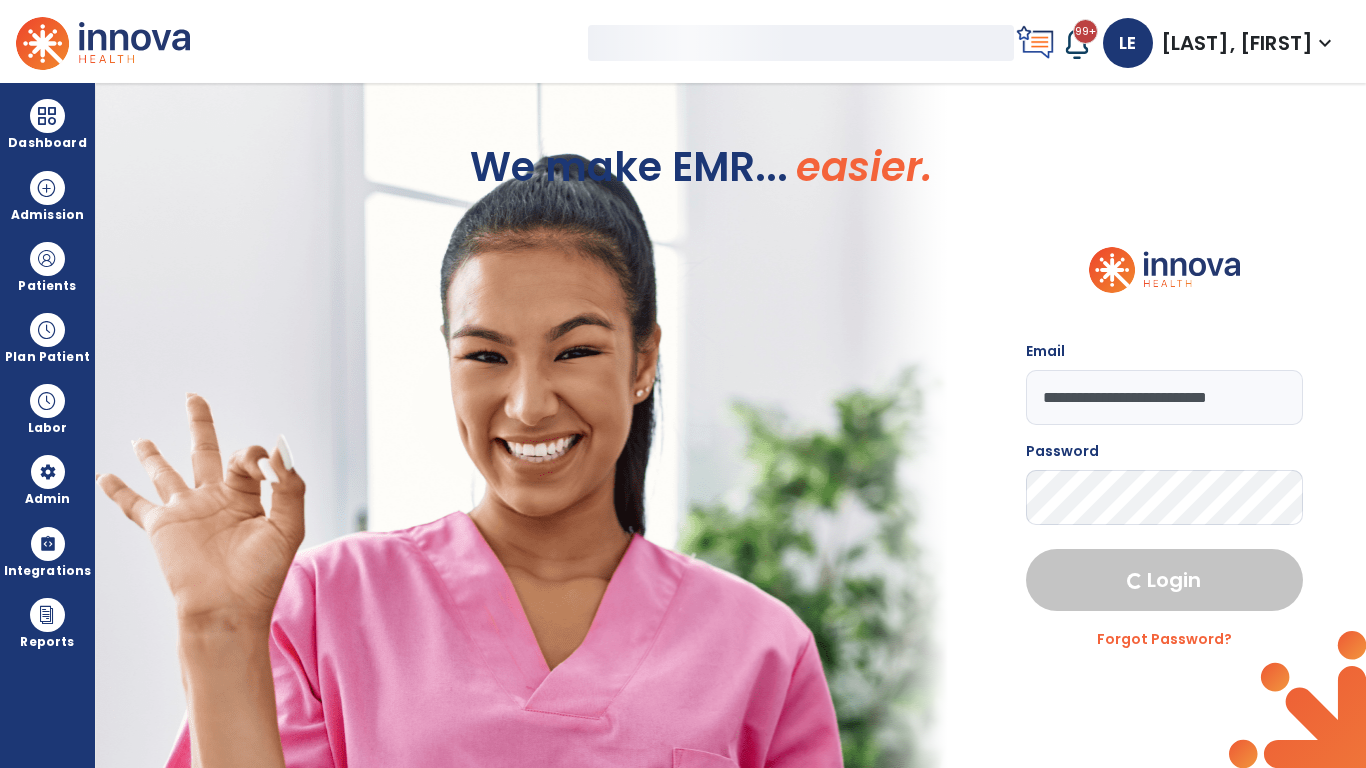 select on "***" 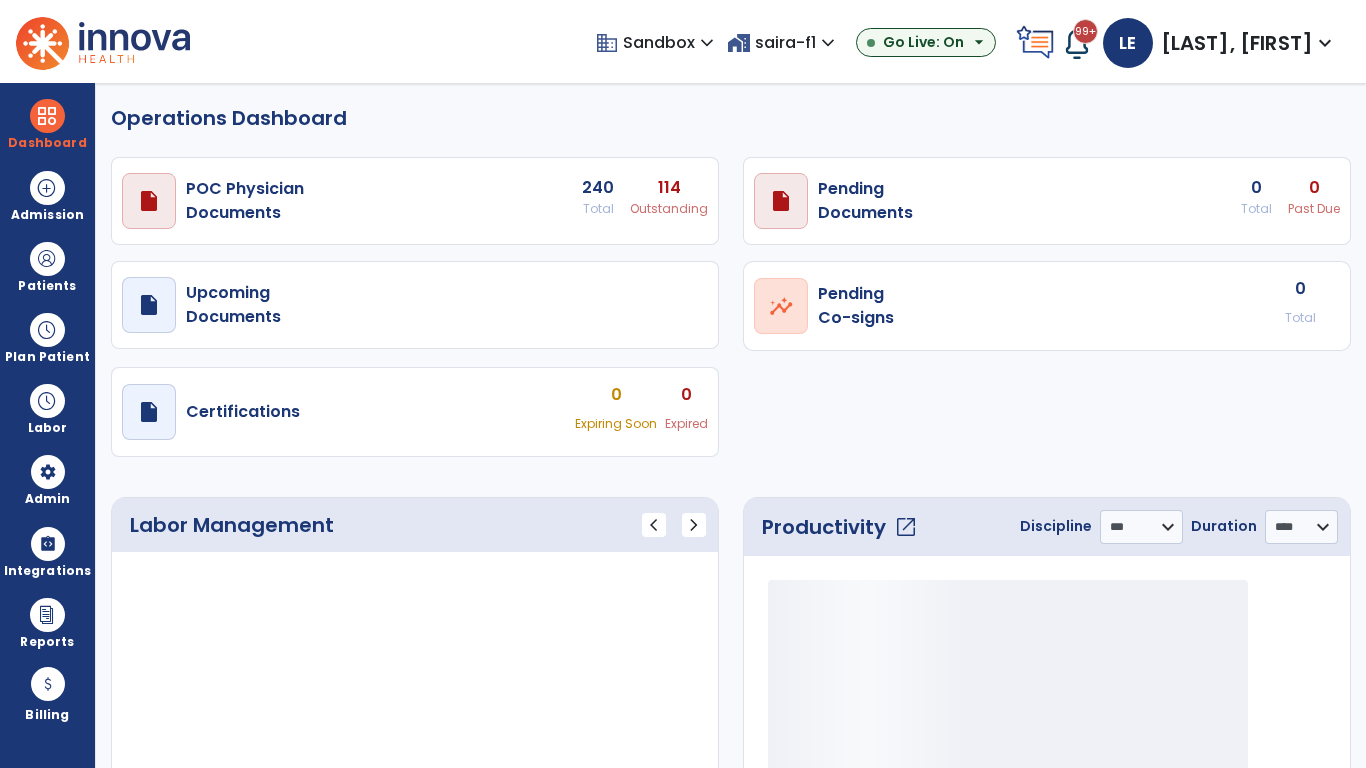 select on "***" 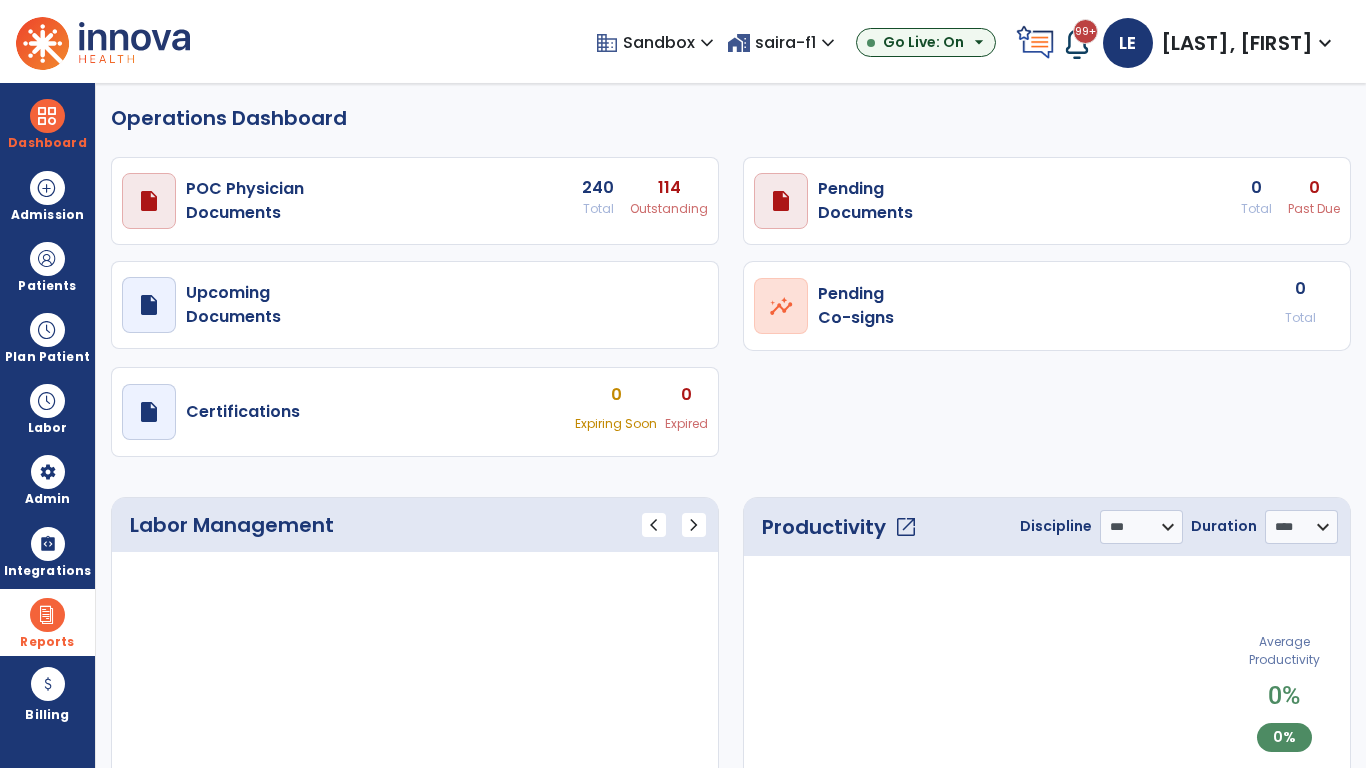 click at bounding box center (47, 615) 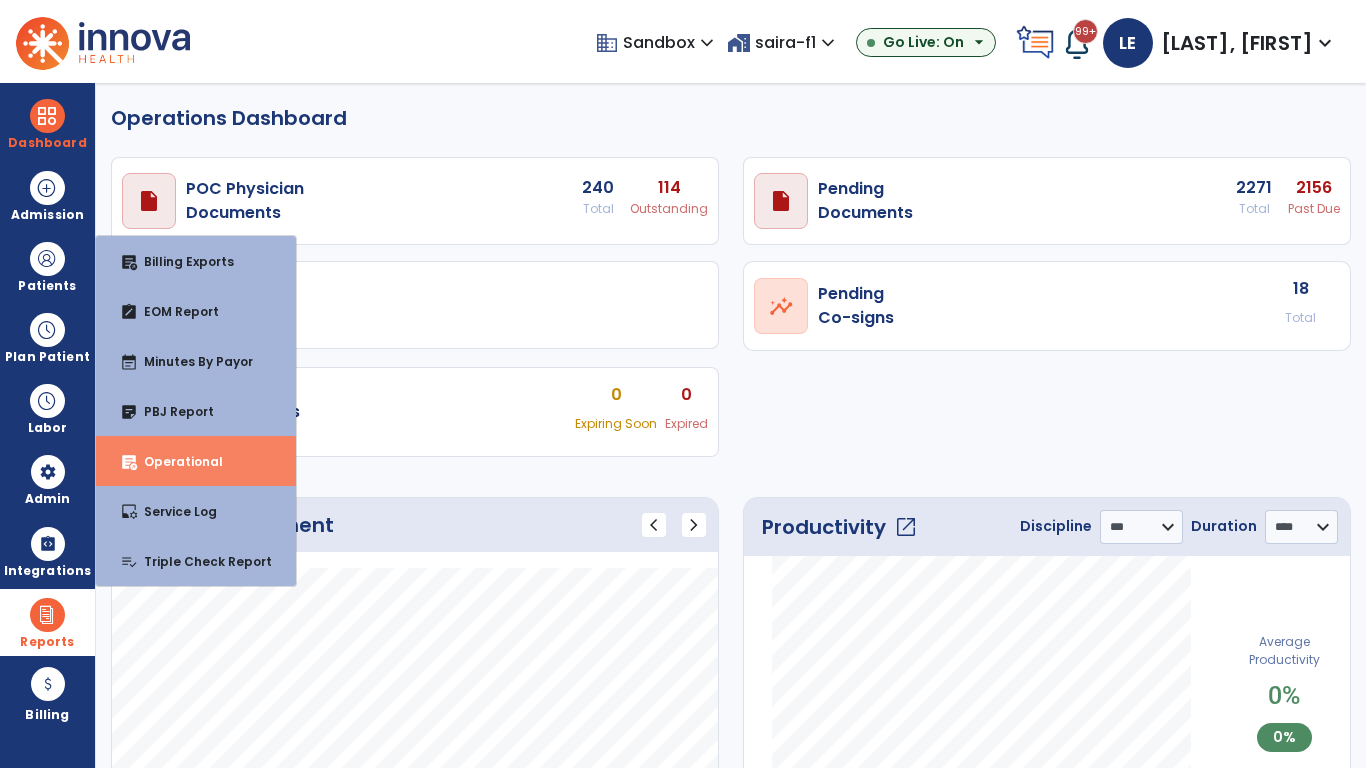 click on "Operational" at bounding box center [175, 461] 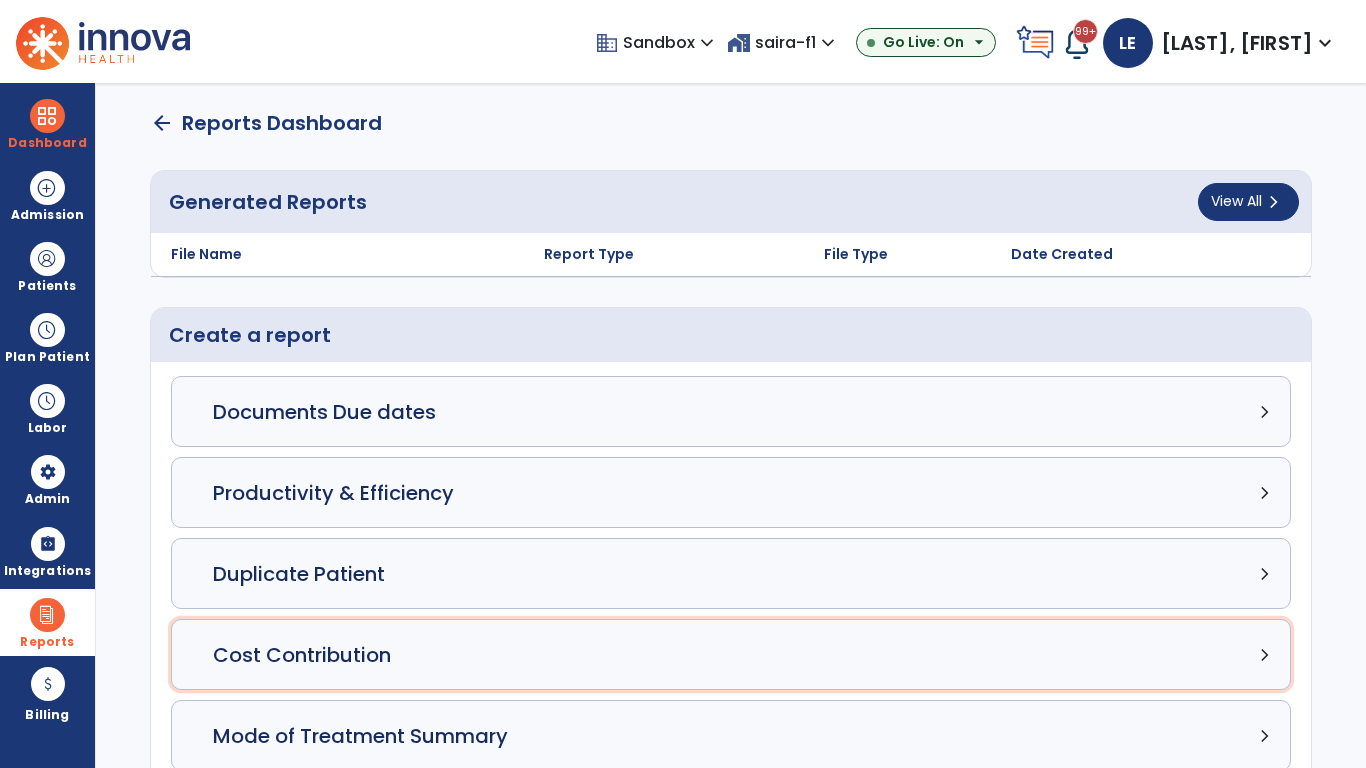 click on "Cost Contribution chevron_right" 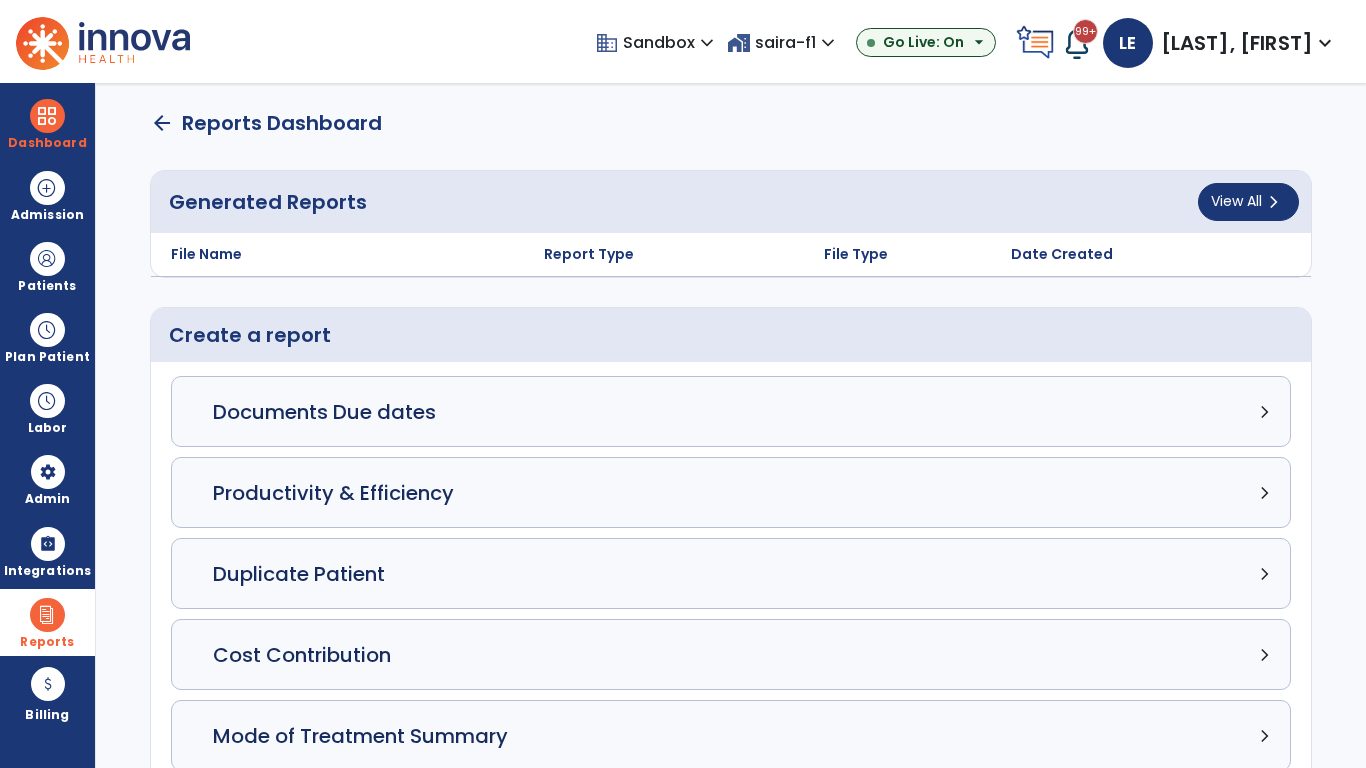 select on "*****" 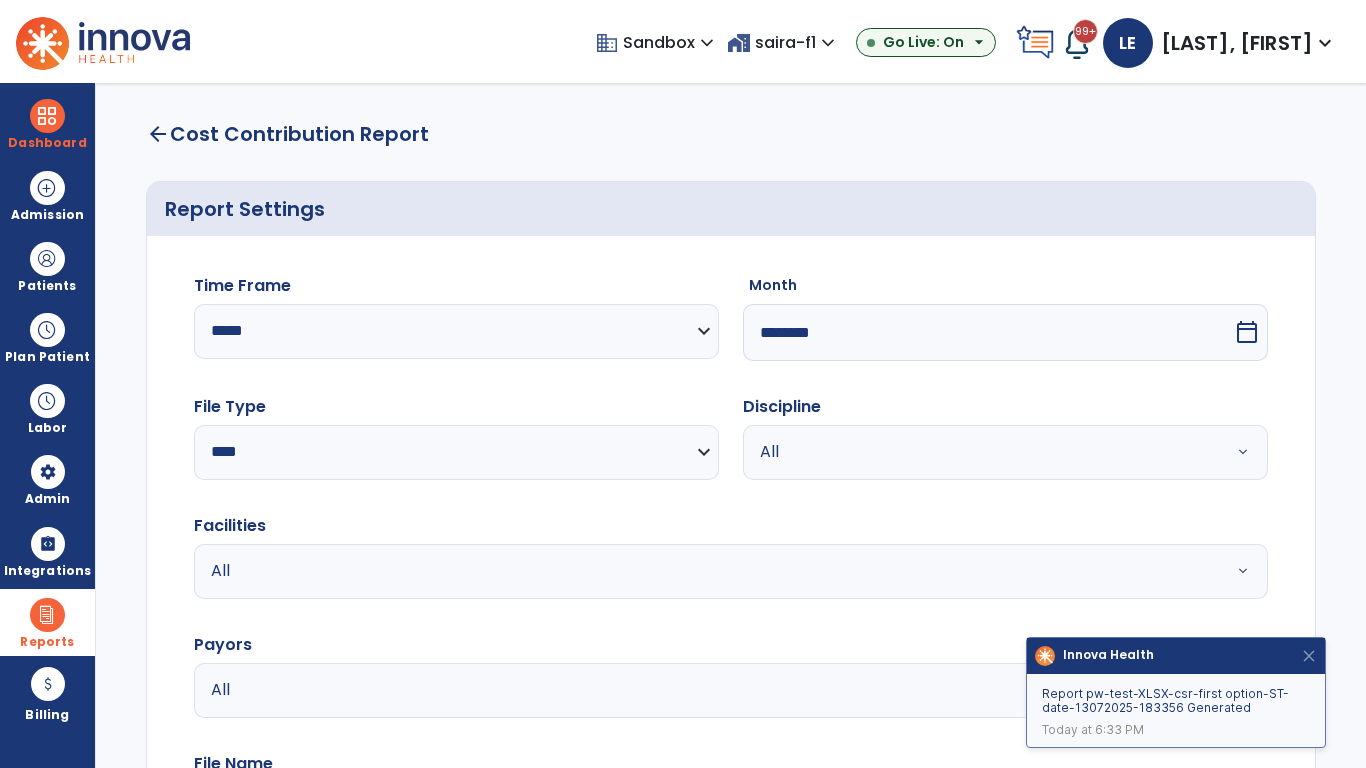select on "*****" 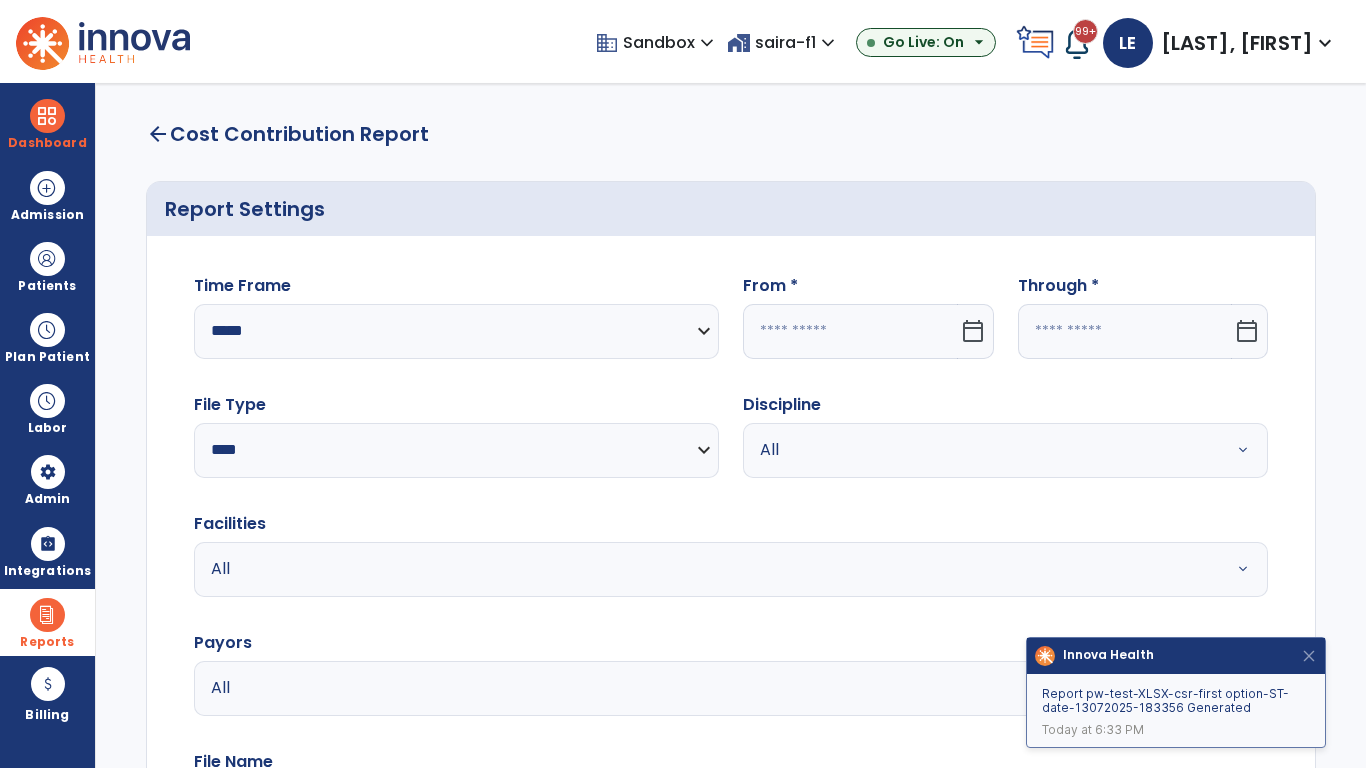 click 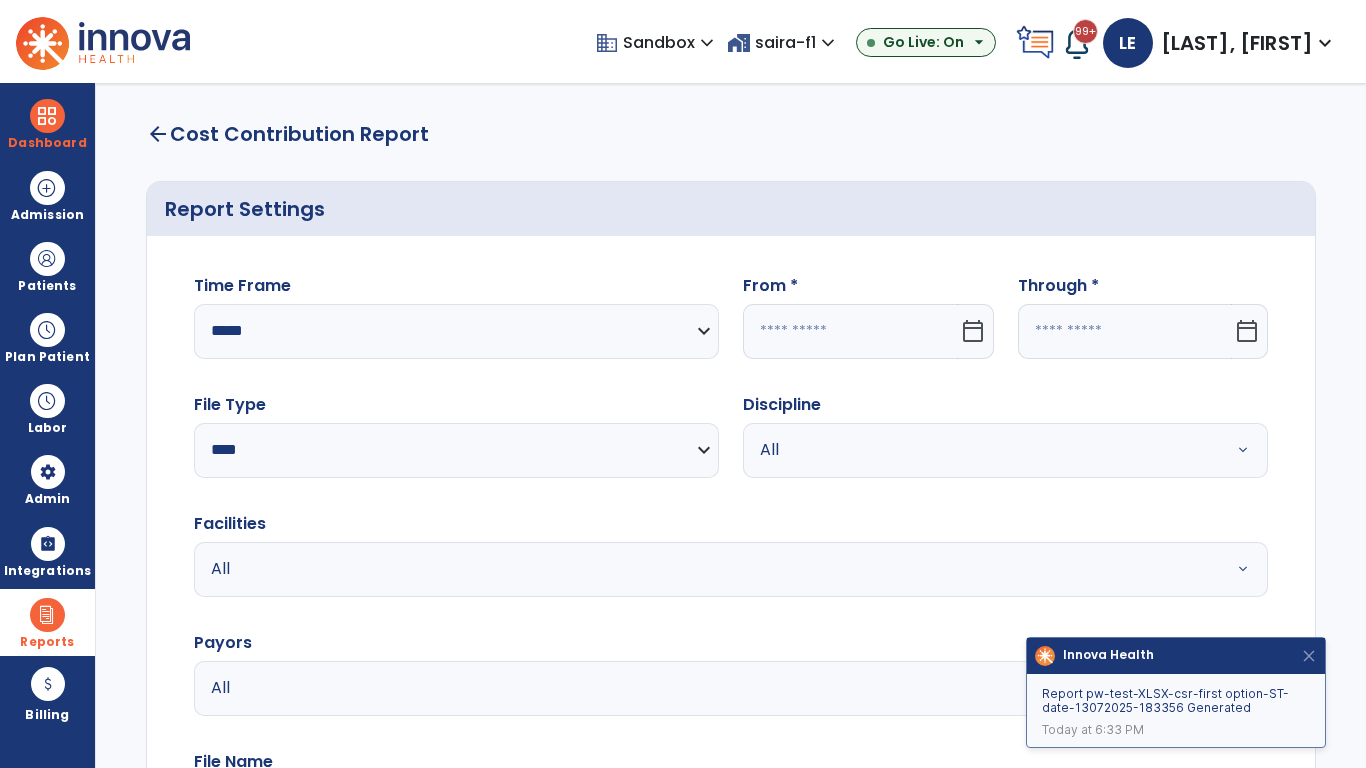 select on "*" 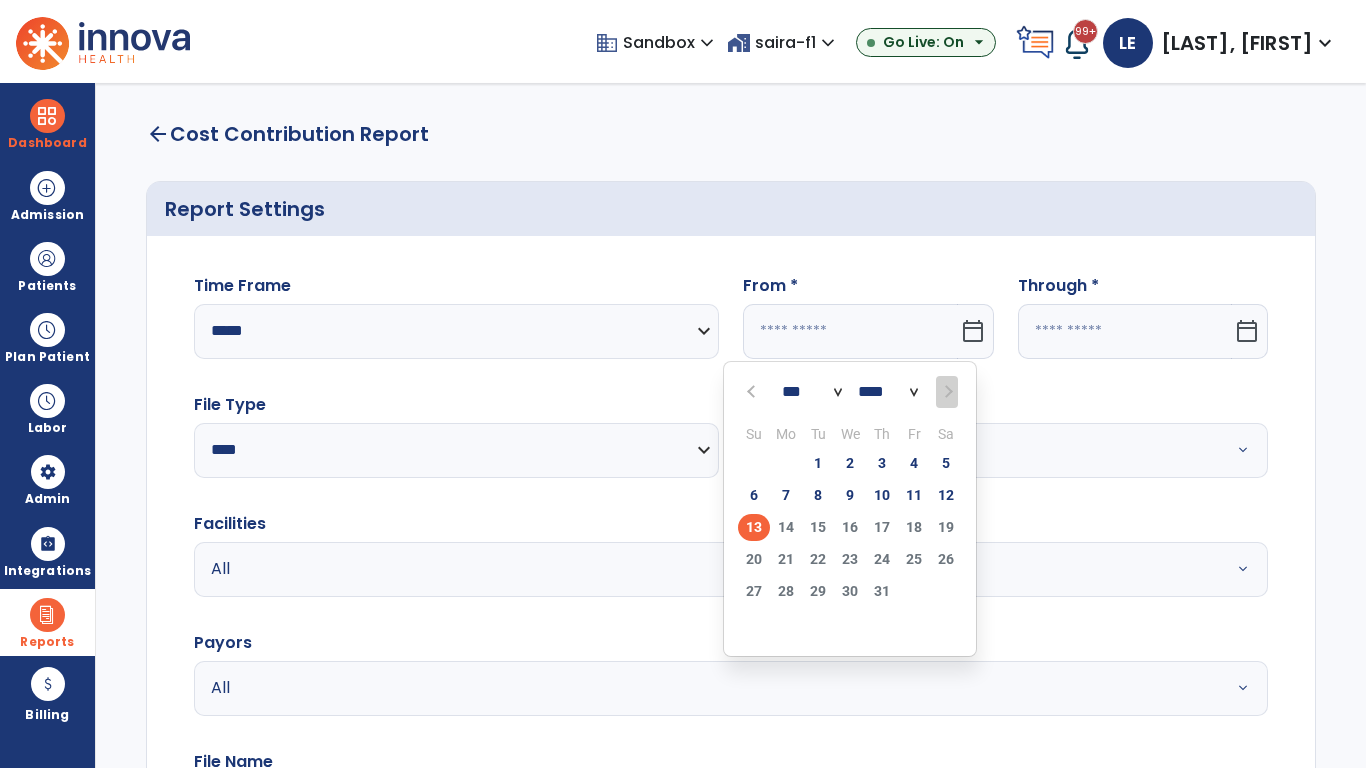 select on "****" 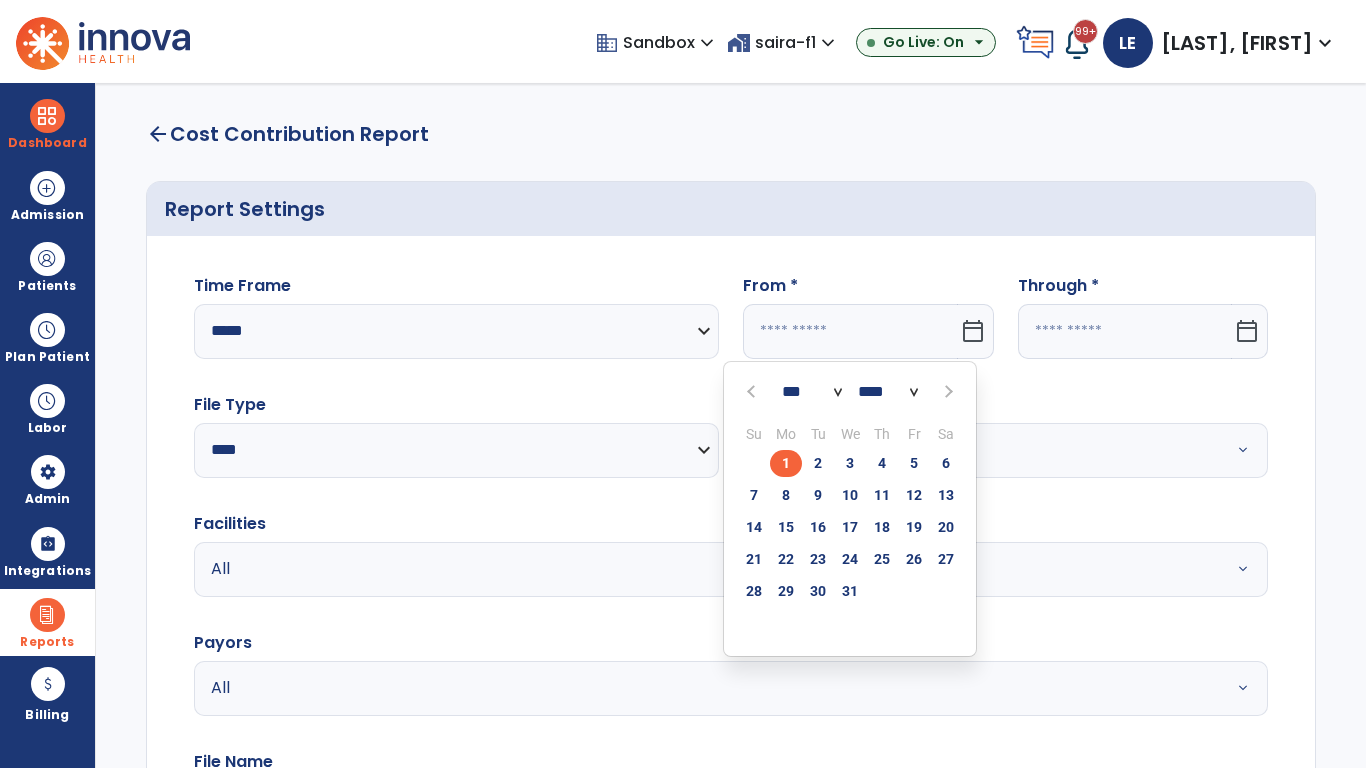 select on "**" 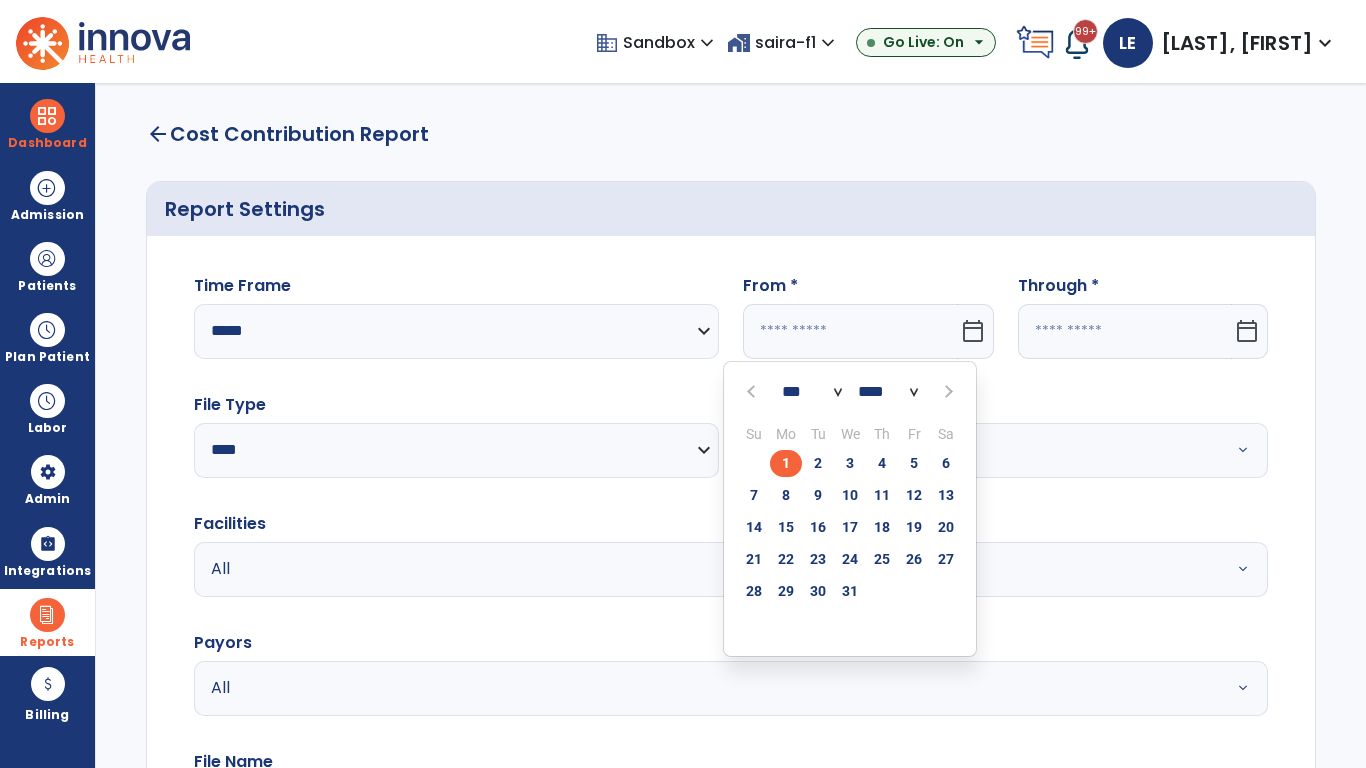 type on "**********" 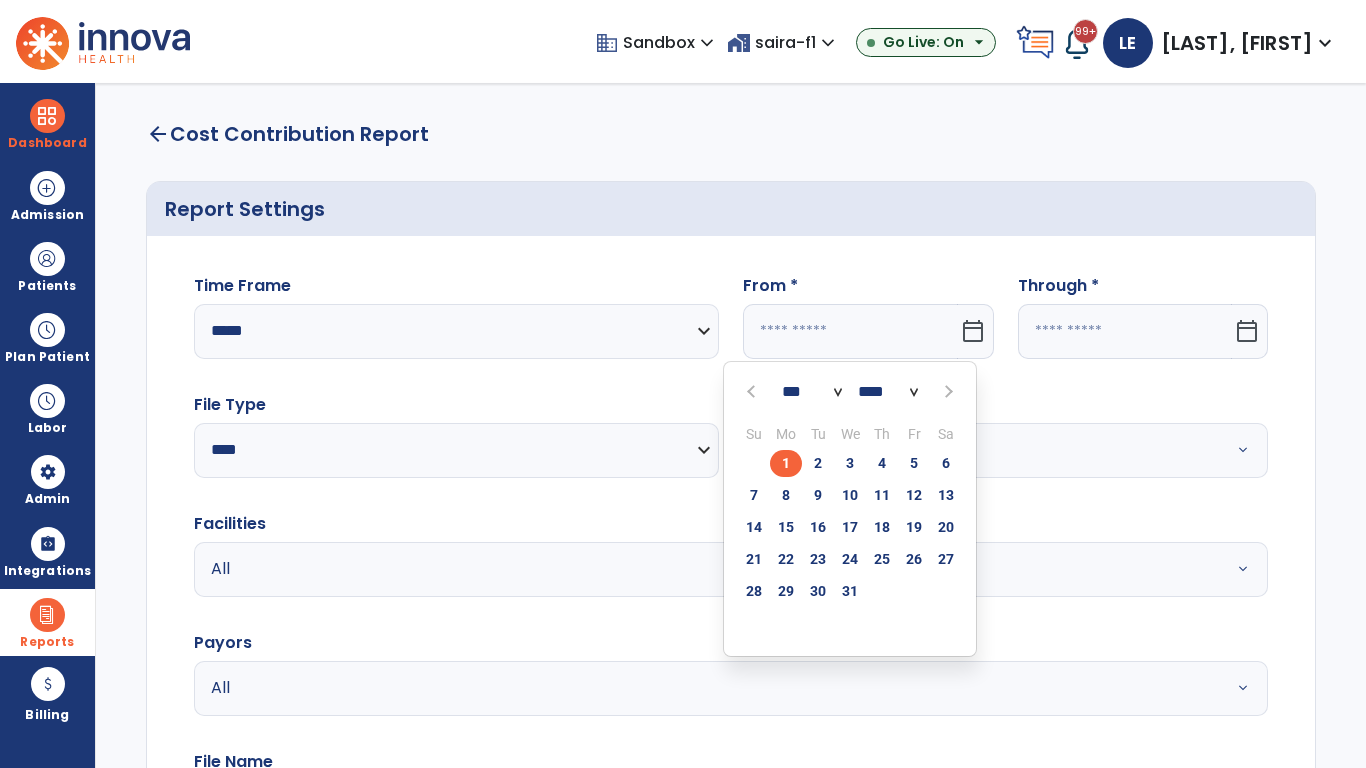 type on "*********" 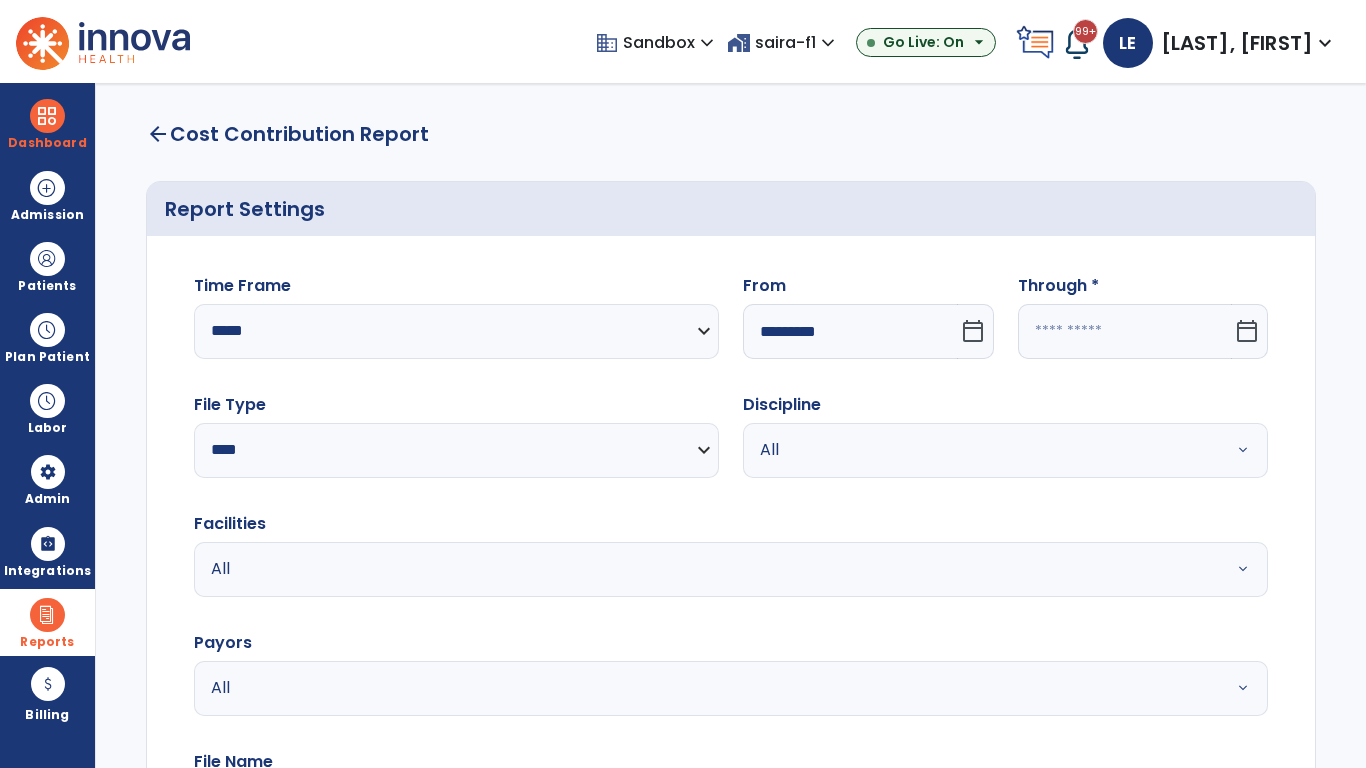 click 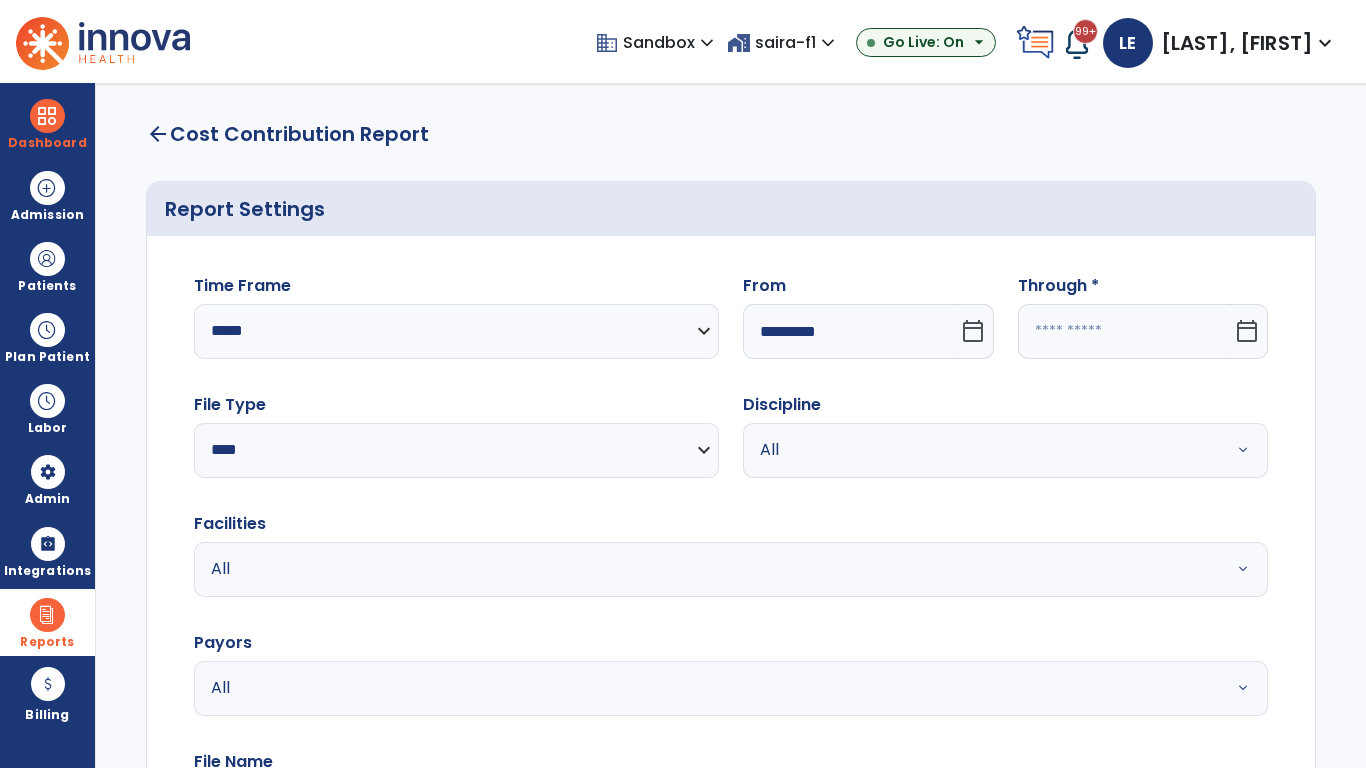 select on "*" 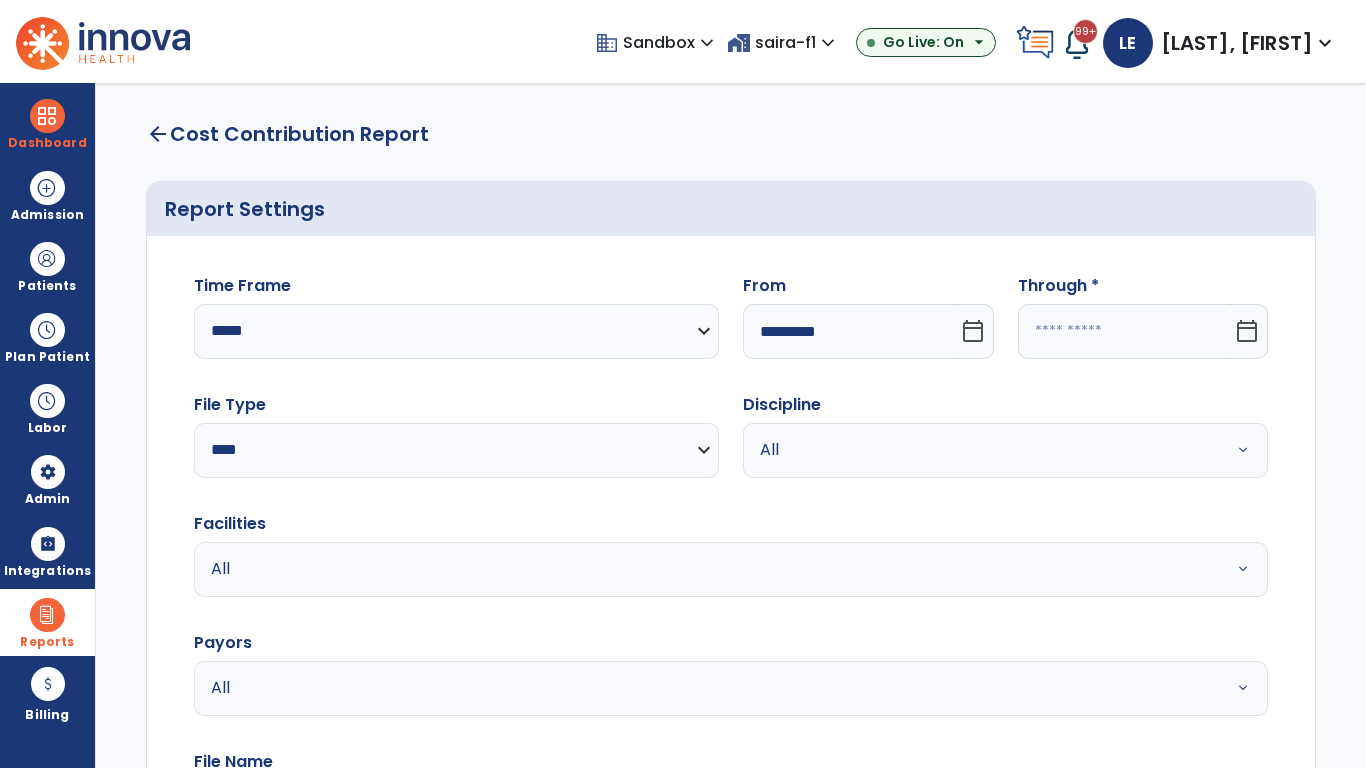select on "****" 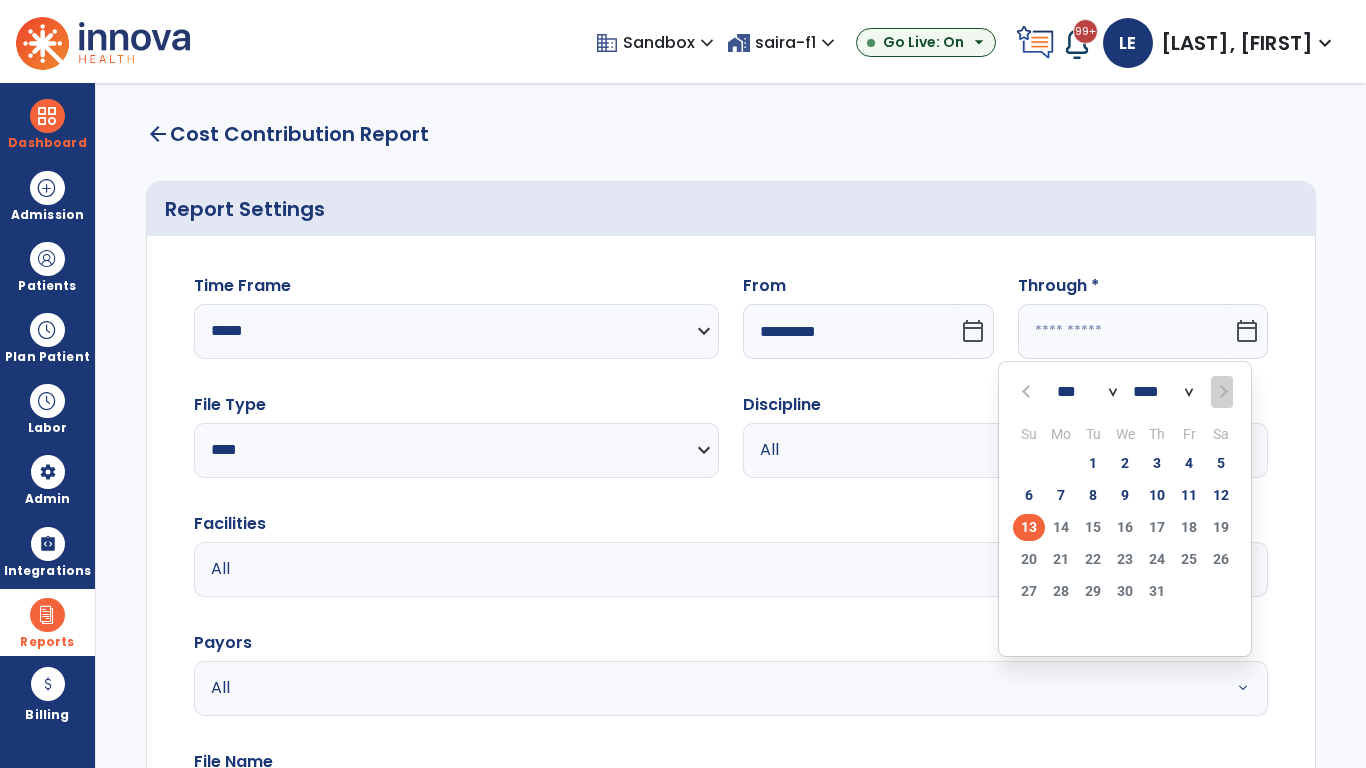 select on "*" 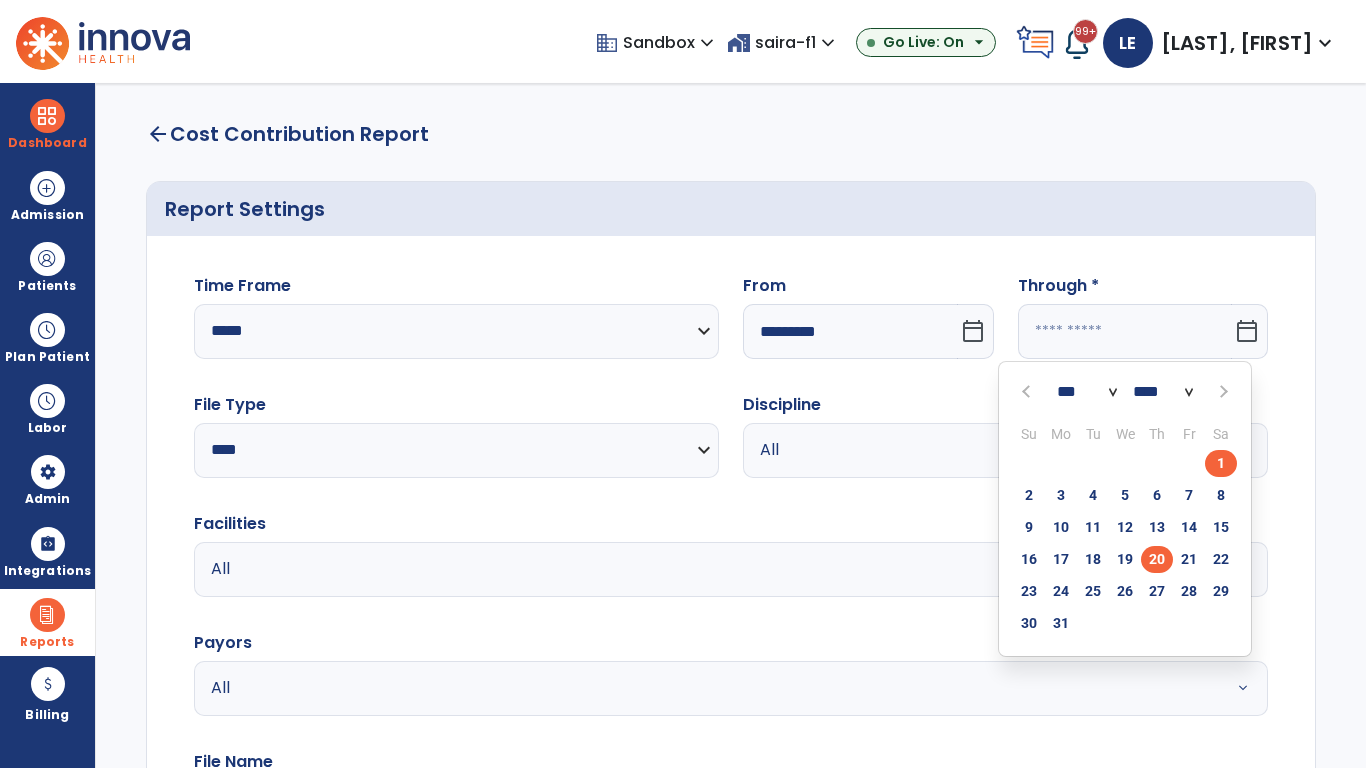 click on "20" 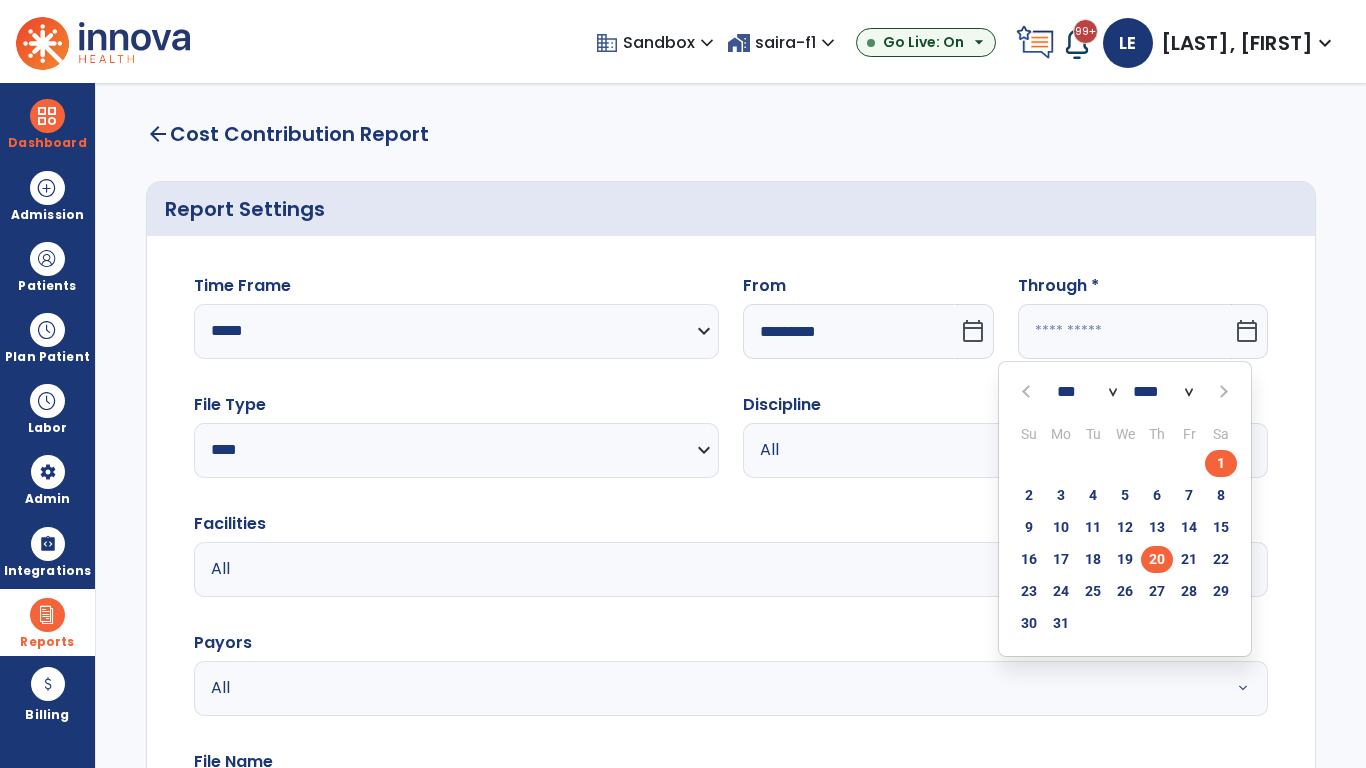type on "**********" 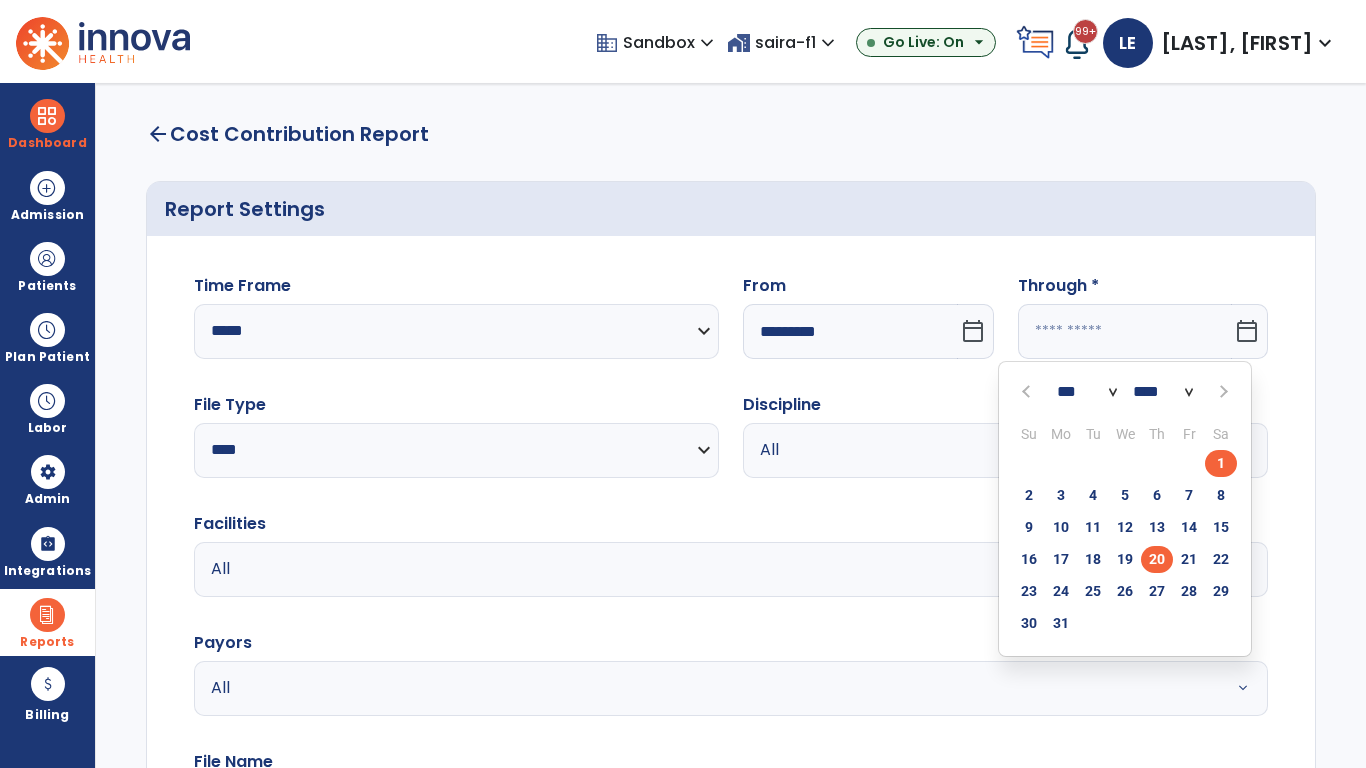 type on "*********" 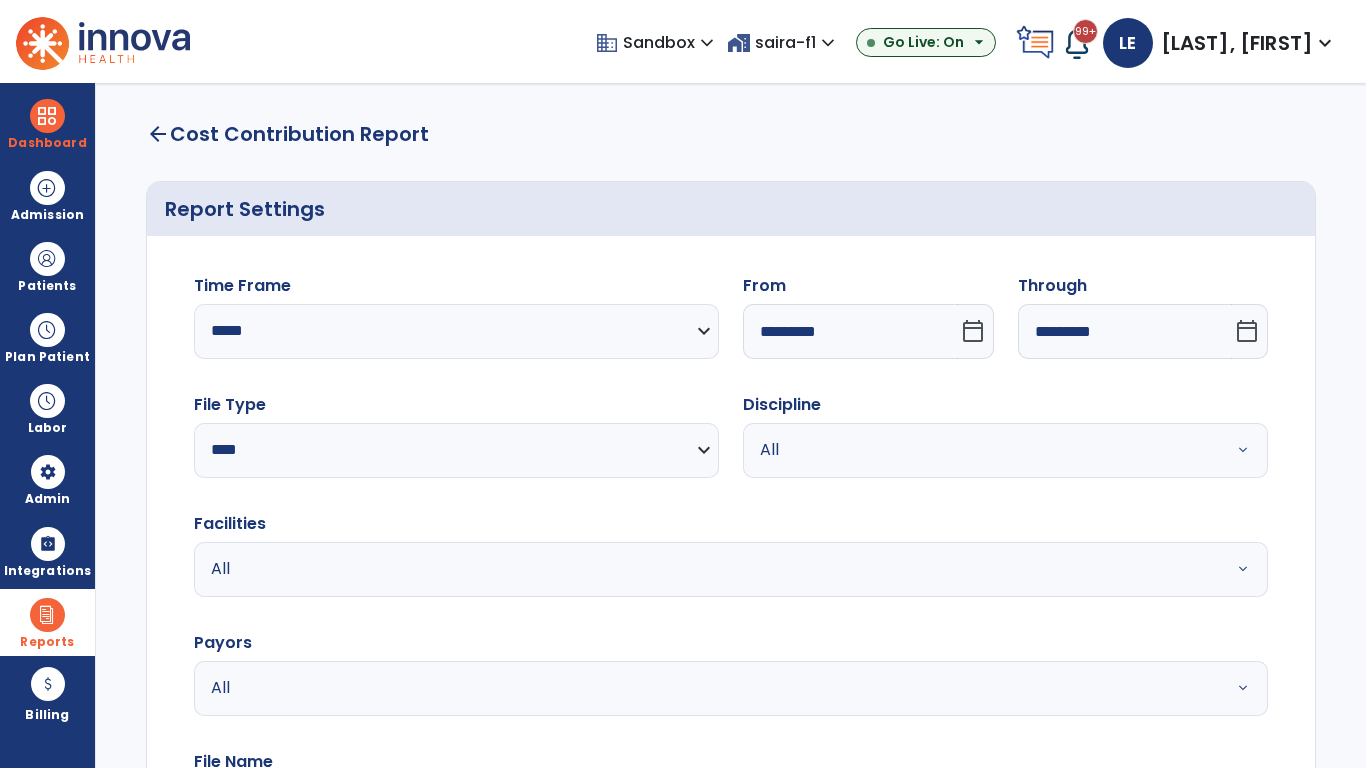 click on "All" at bounding box center (981, 450) 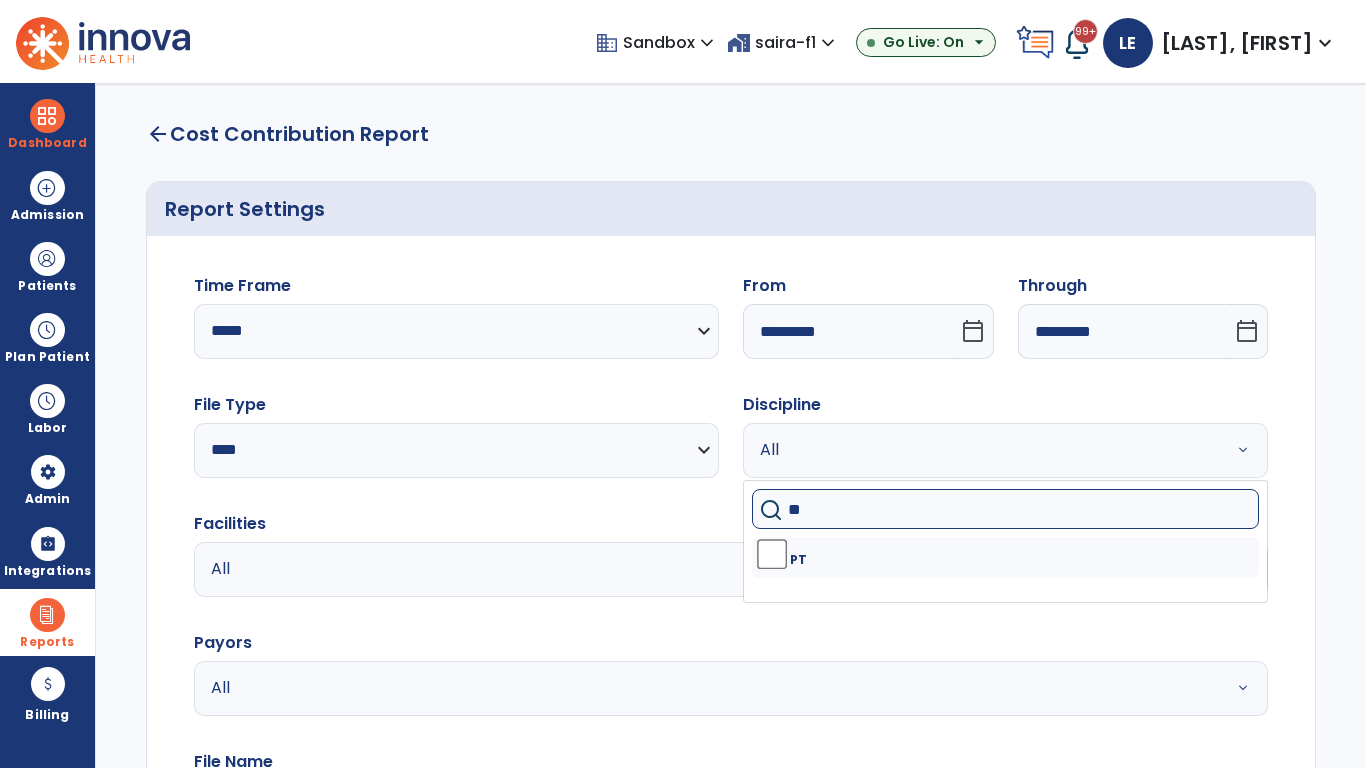 type on "**" 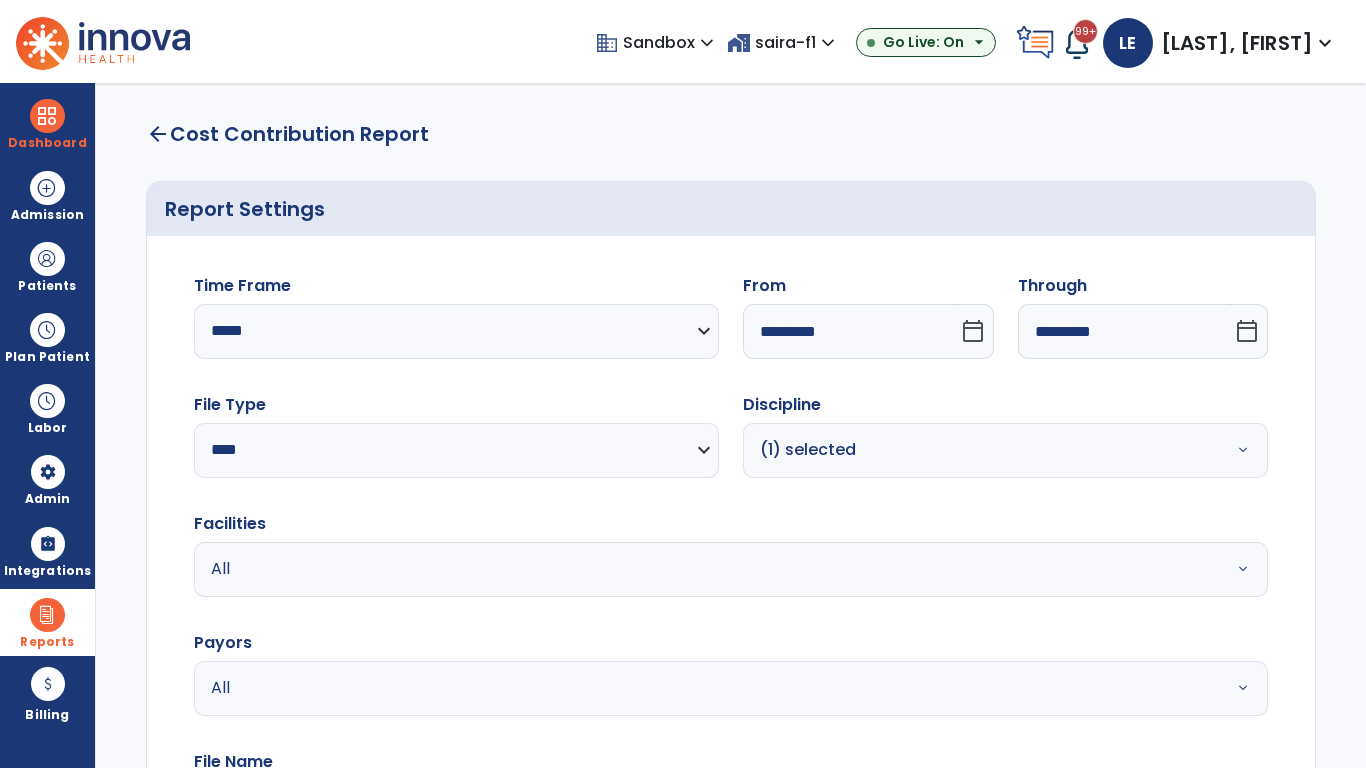 scroll, scrollTop: 51, scrollLeft: 0, axis: vertical 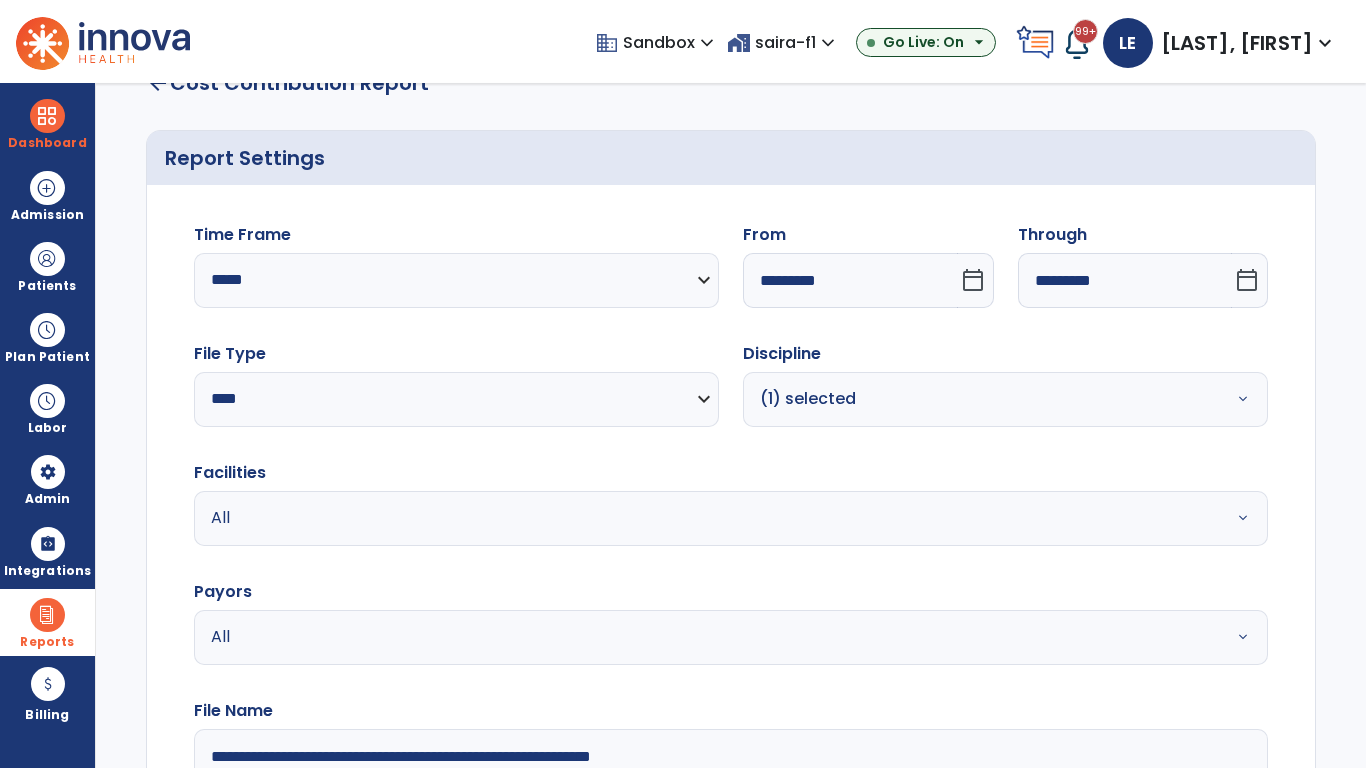 type on "**********" 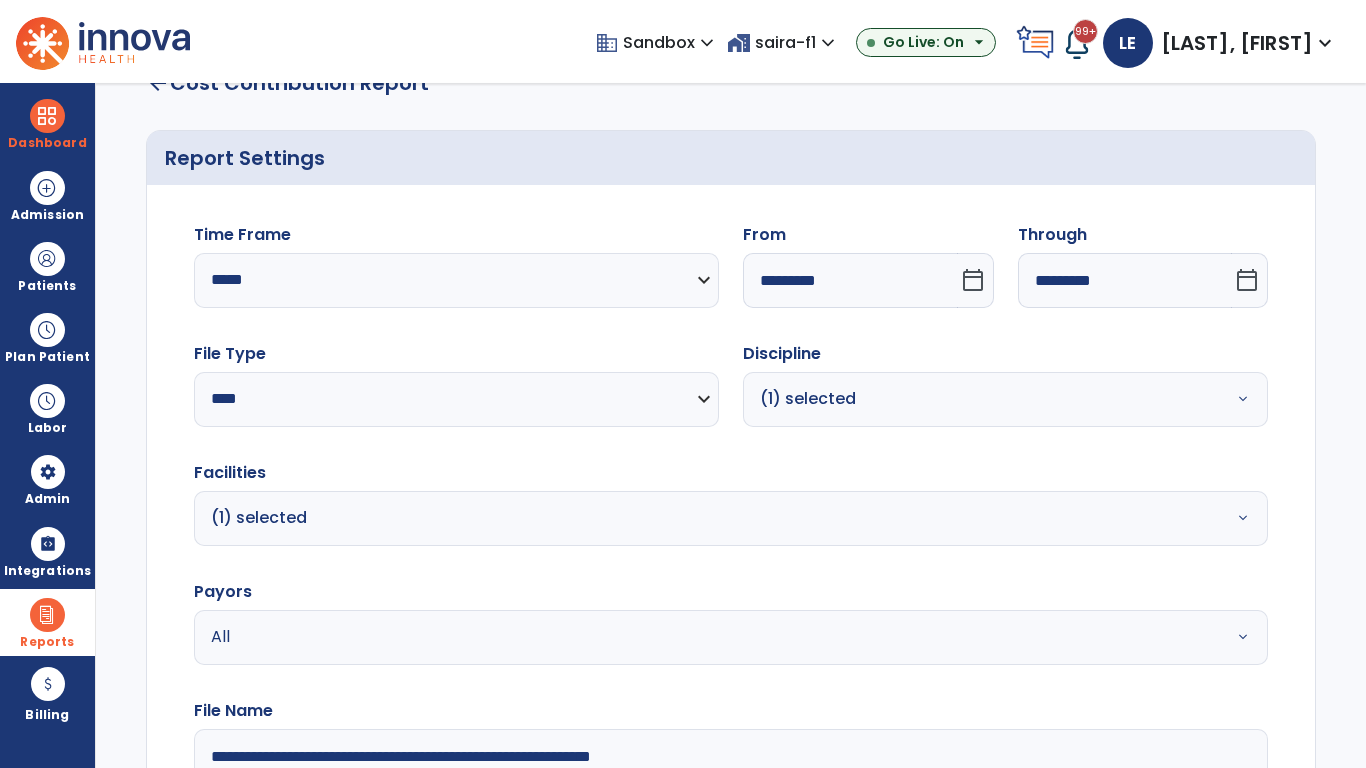 click on "All" at bounding box center [679, 637] 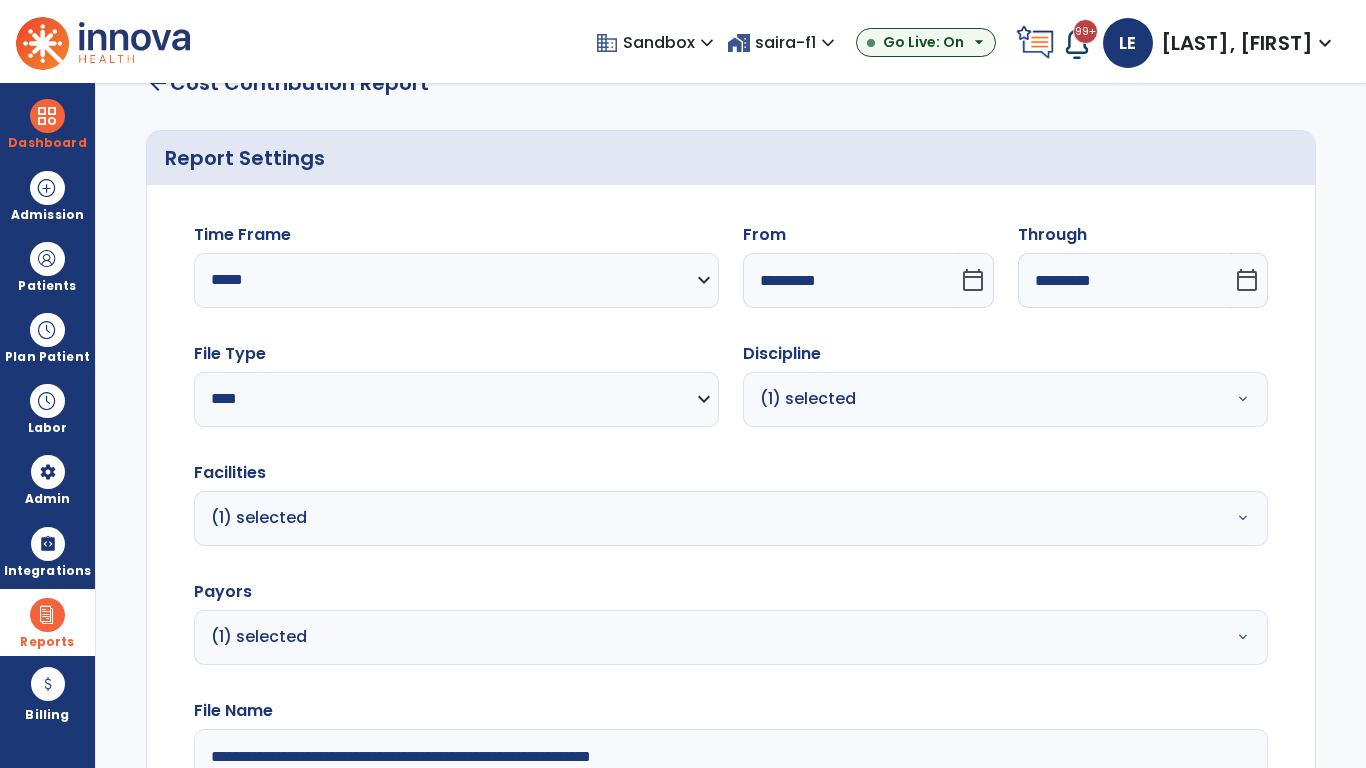 click on "Generate Report" 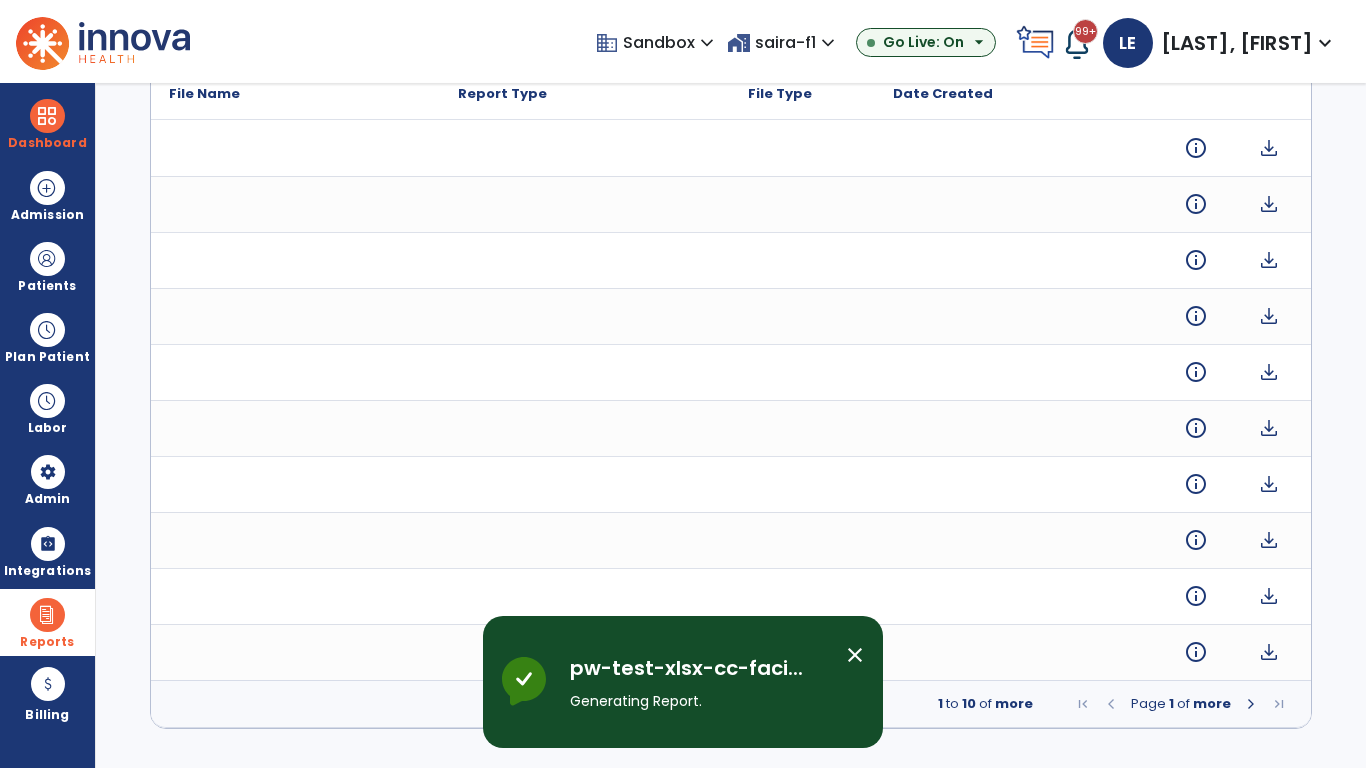 scroll, scrollTop: 0, scrollLeft: 0, axis: both 